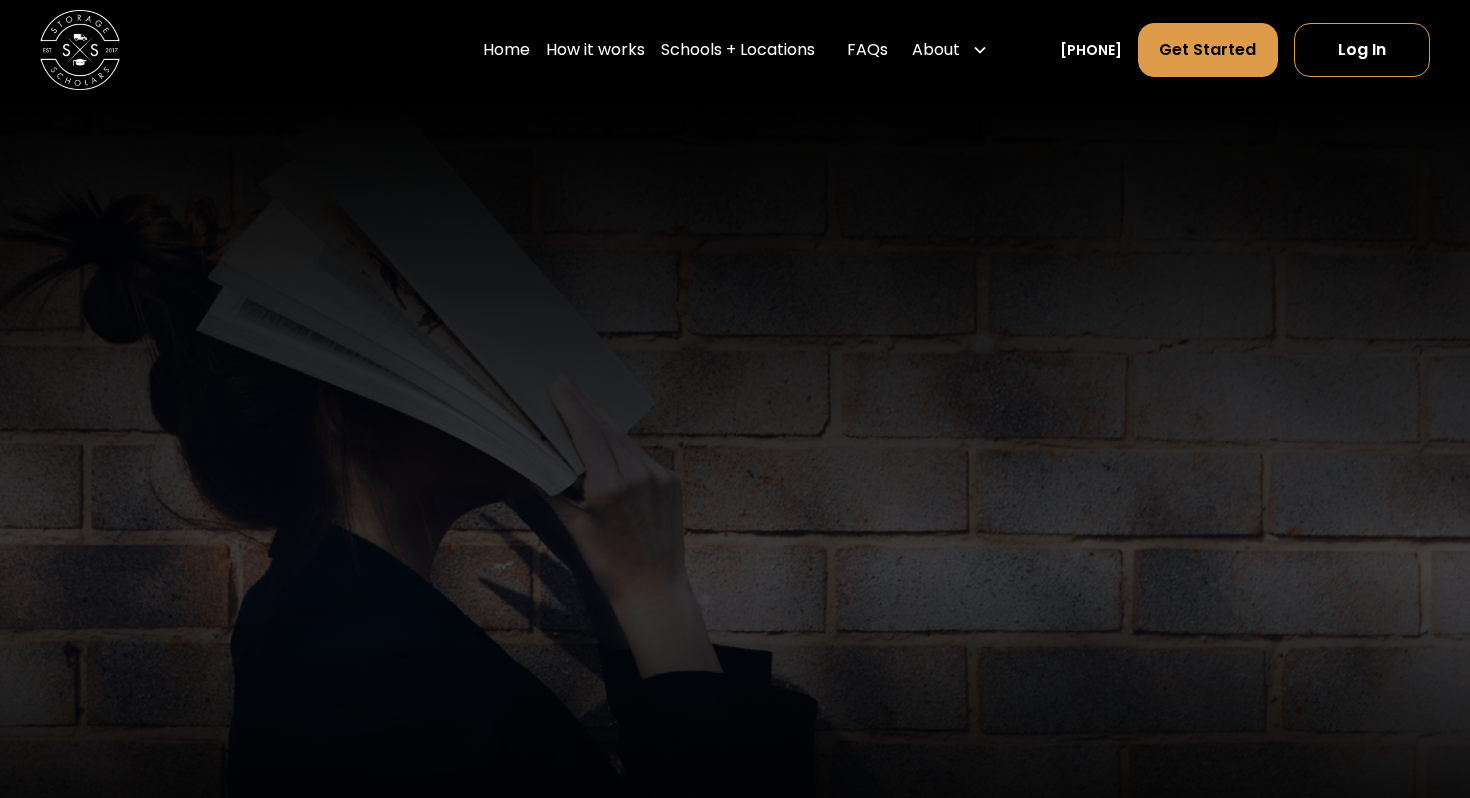 scroll, scrollTop: 0, scrollLeft: 0, axis: both 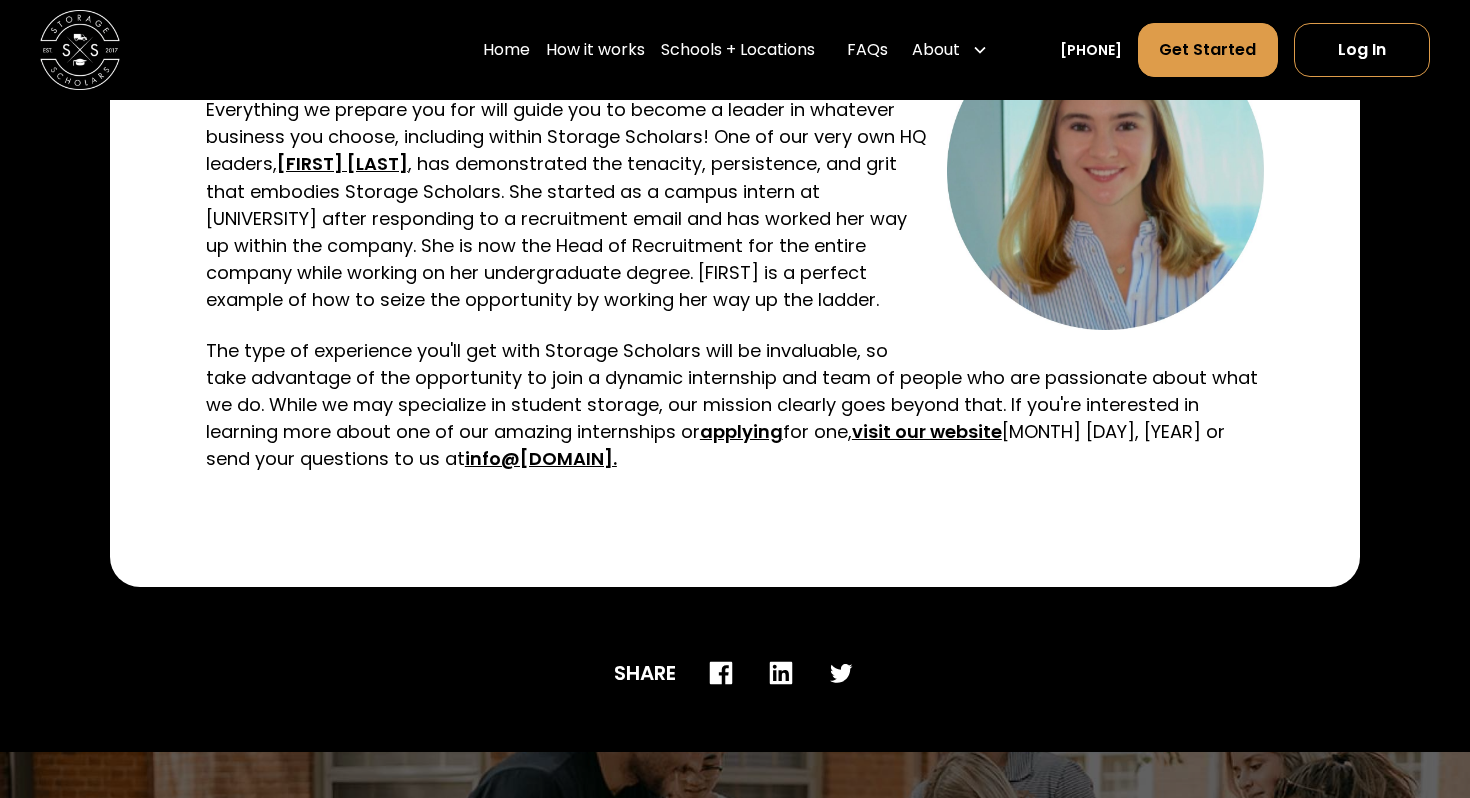 click on "applying" at bounding box center [741, 431] 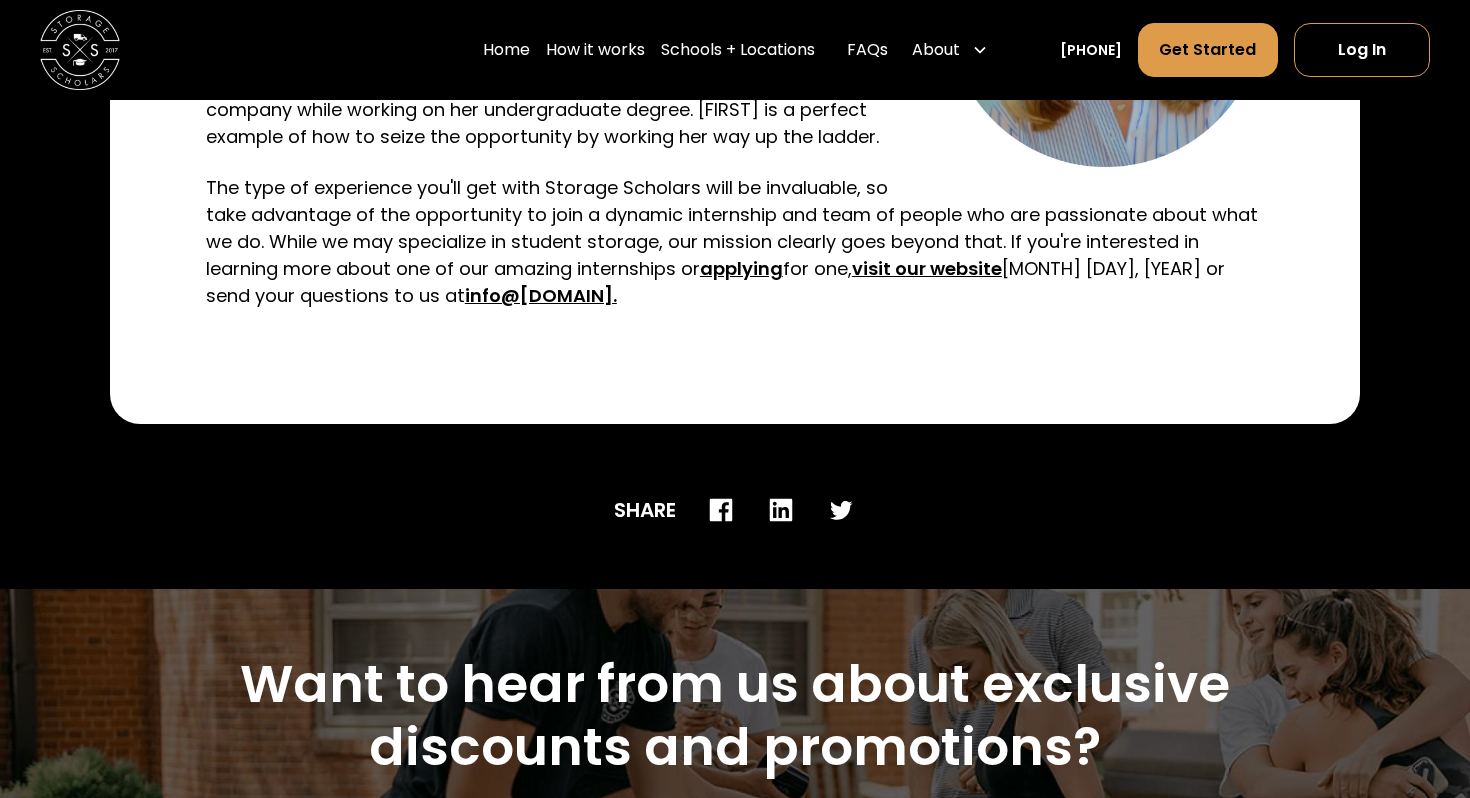 scroll, scrollTop: 5035, scrollLeft: 0, axis: vertical 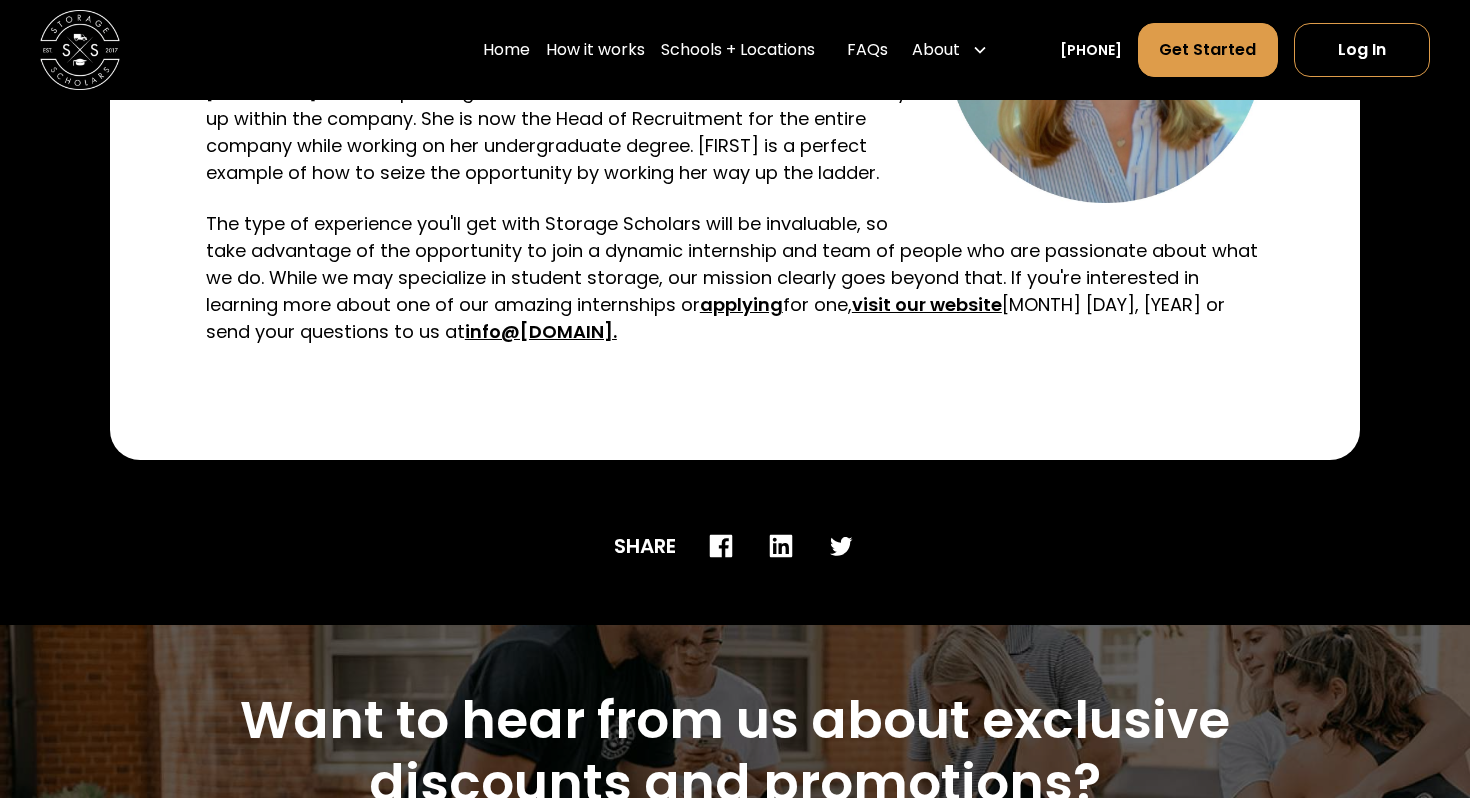 click on "applying" at bounding box center [741, 304] 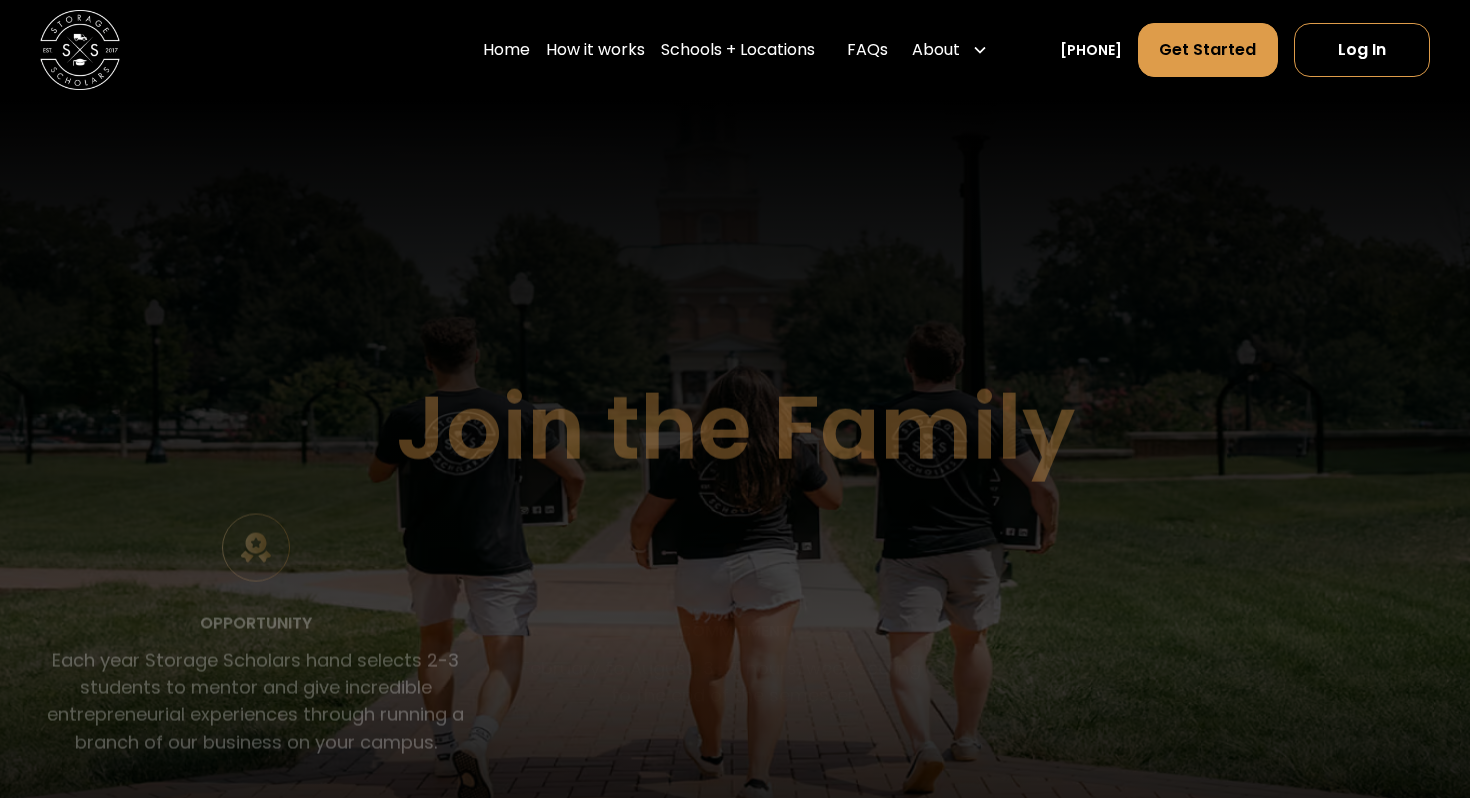 scroll, scrollTop: 0, scrollLeft: 0, axis: both 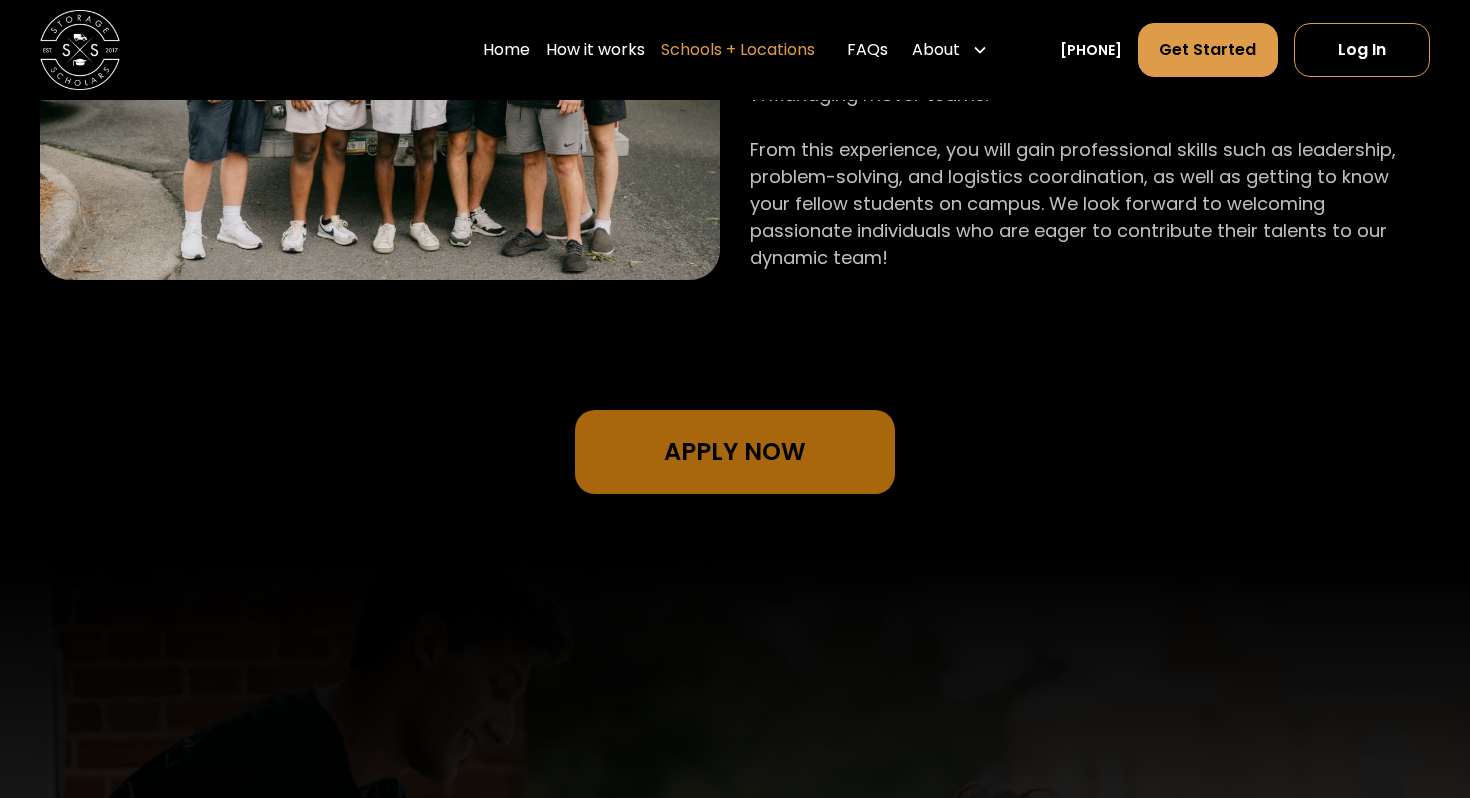 click on "Schools + Locations" at bounding box center [738, 50] 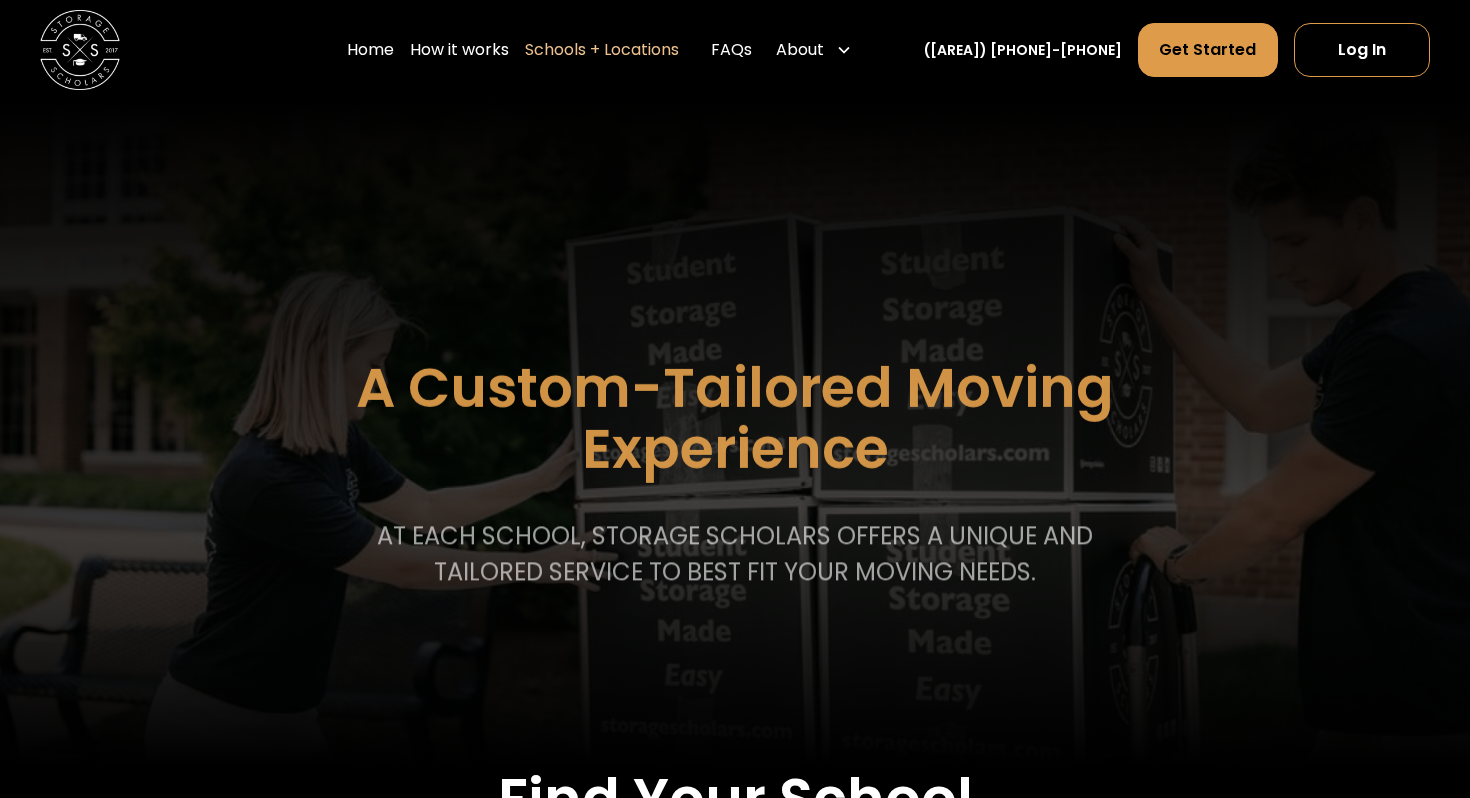 scroll, scrollTop: 0, scrollLeft: 0, axis: both 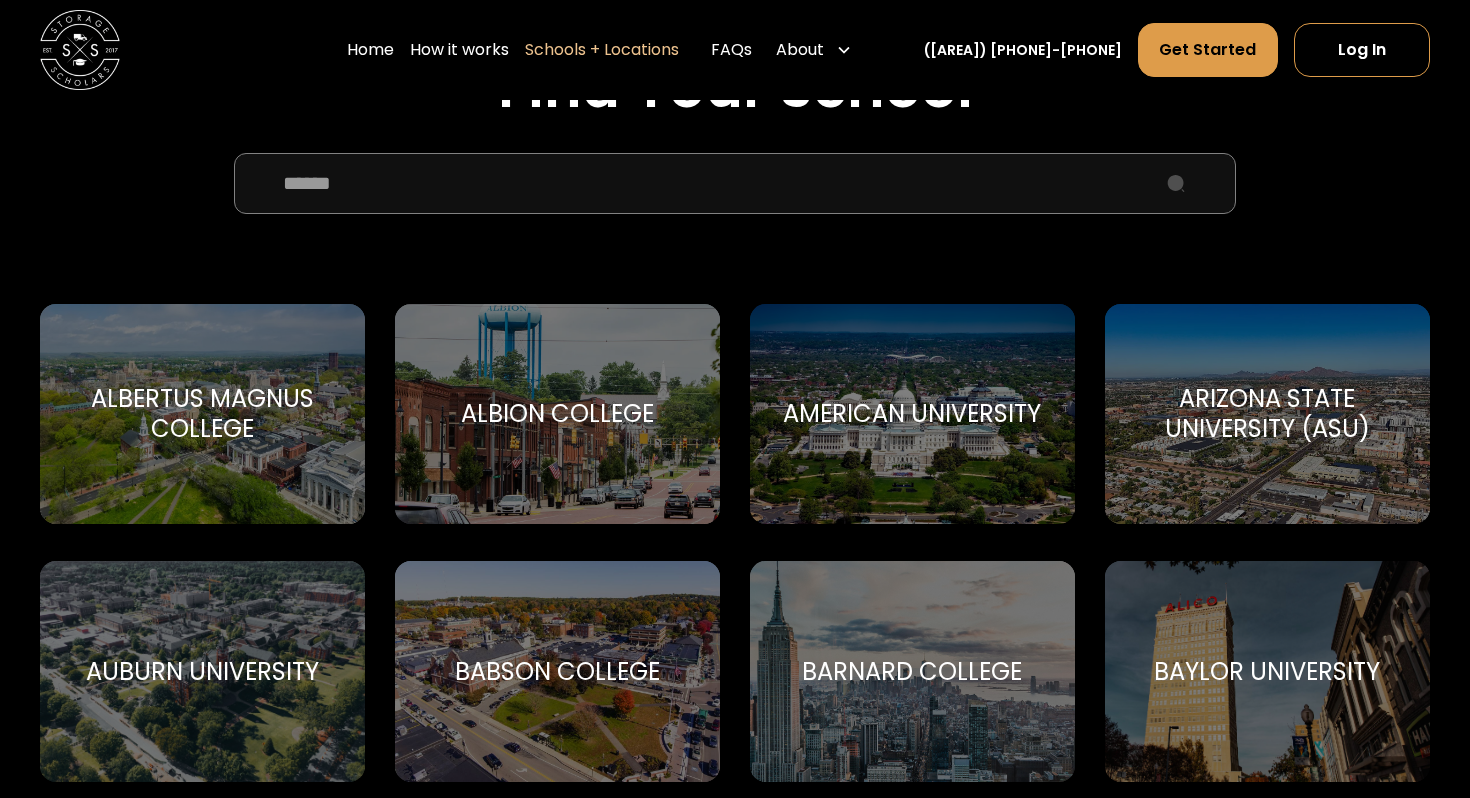 click at bounding box center [735, 183] 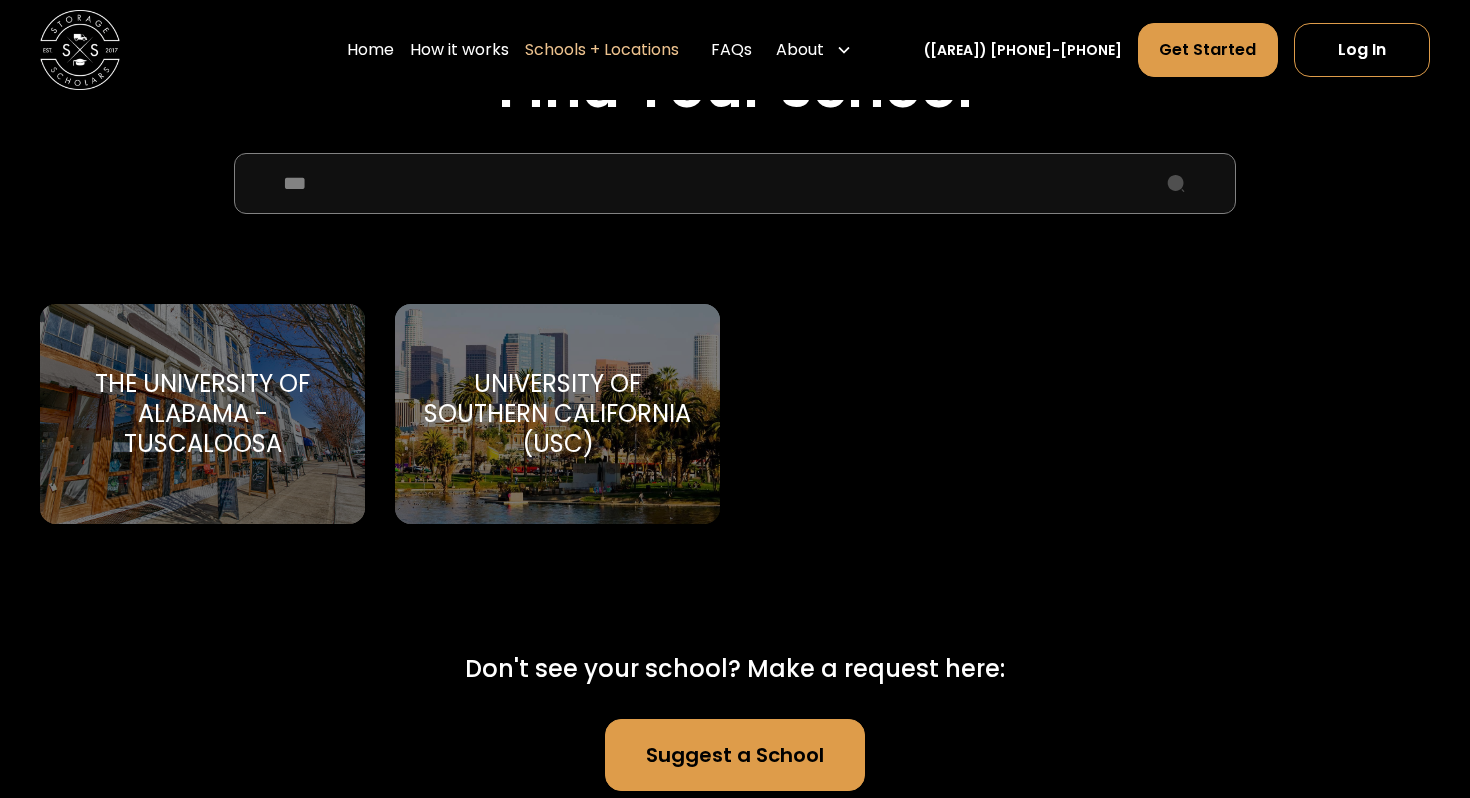 type on "***" 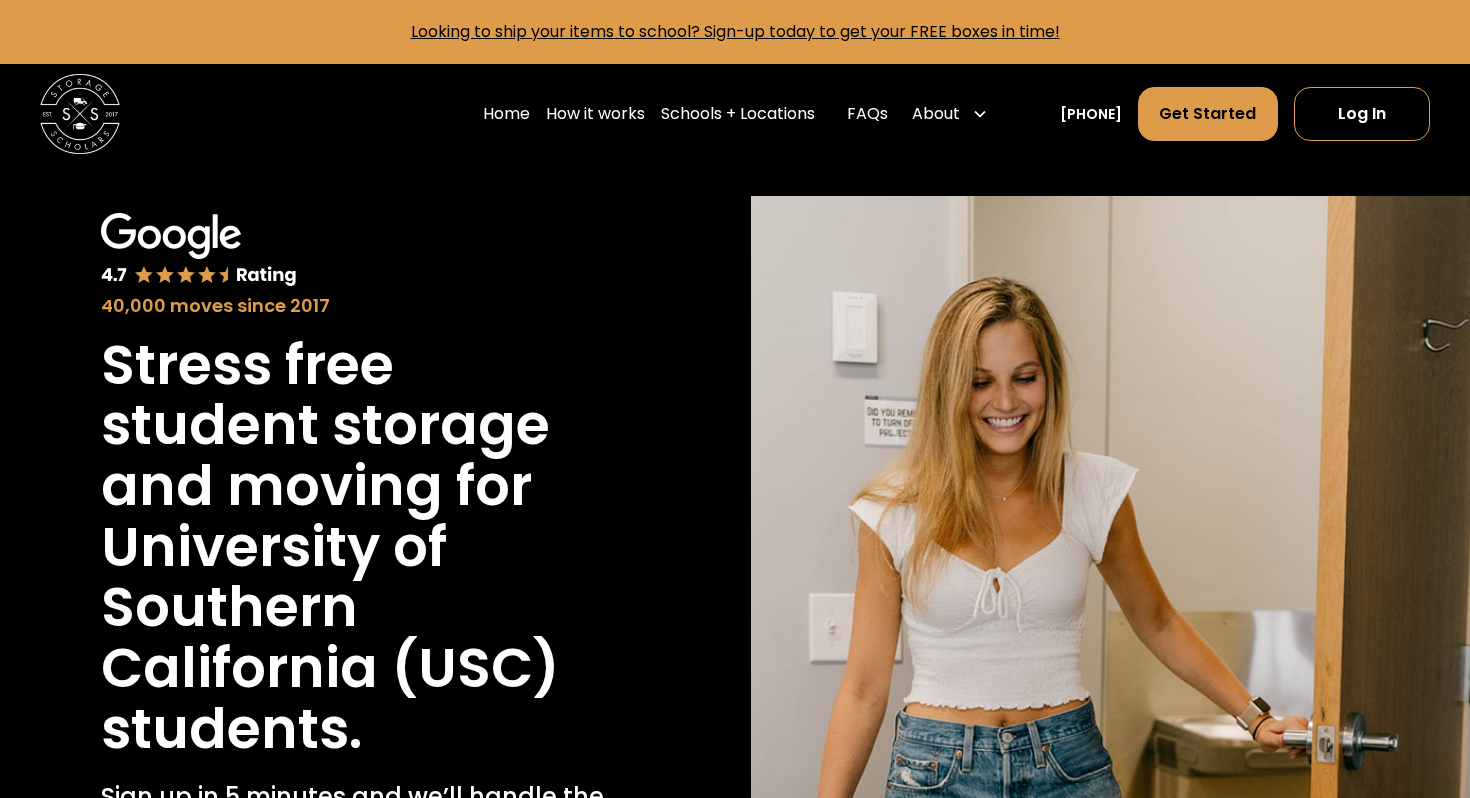 scroll, scrollTop: 0, scrollLeft: 0, axis: both 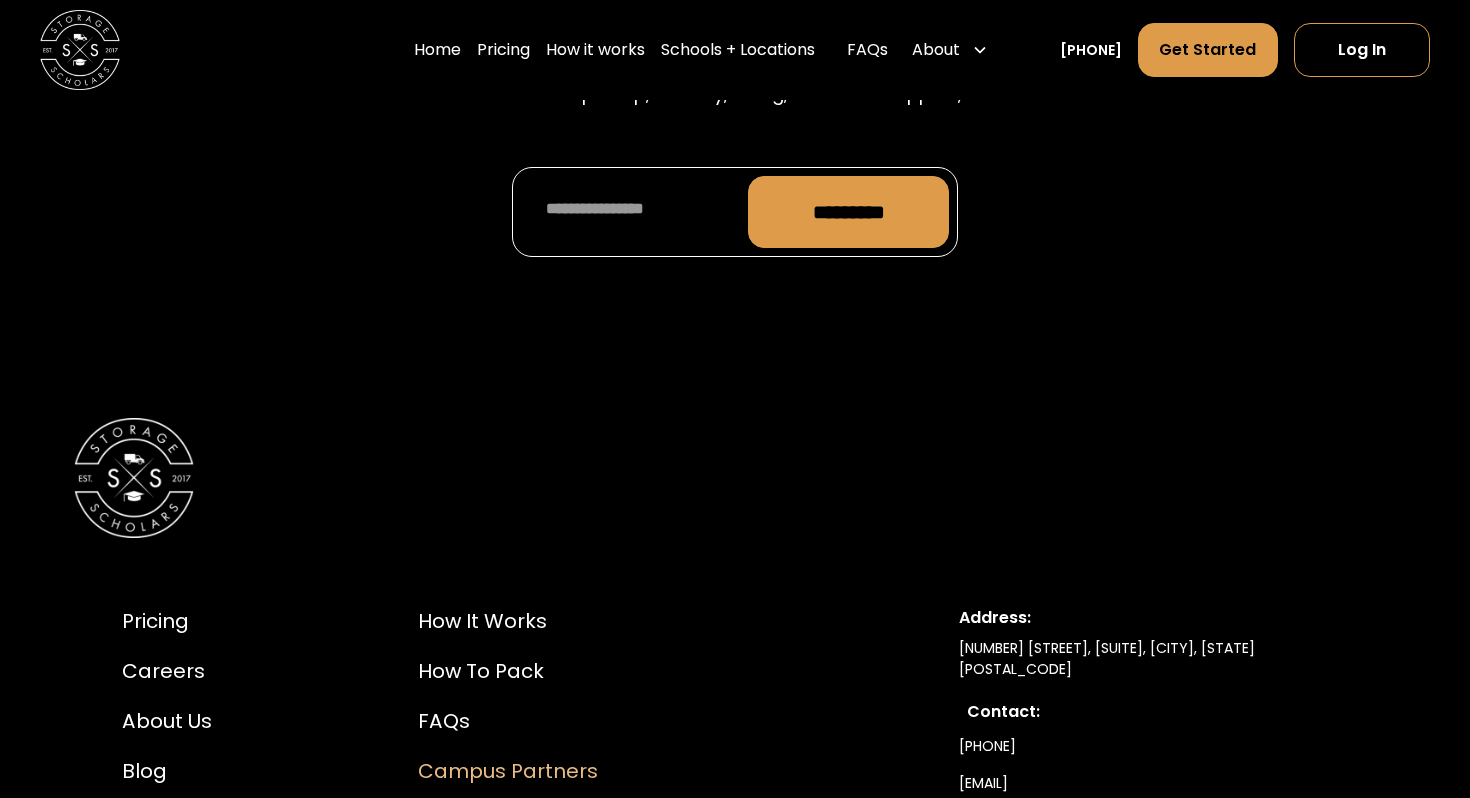 click on "Campus Partners" at bounding box center [508, 771] 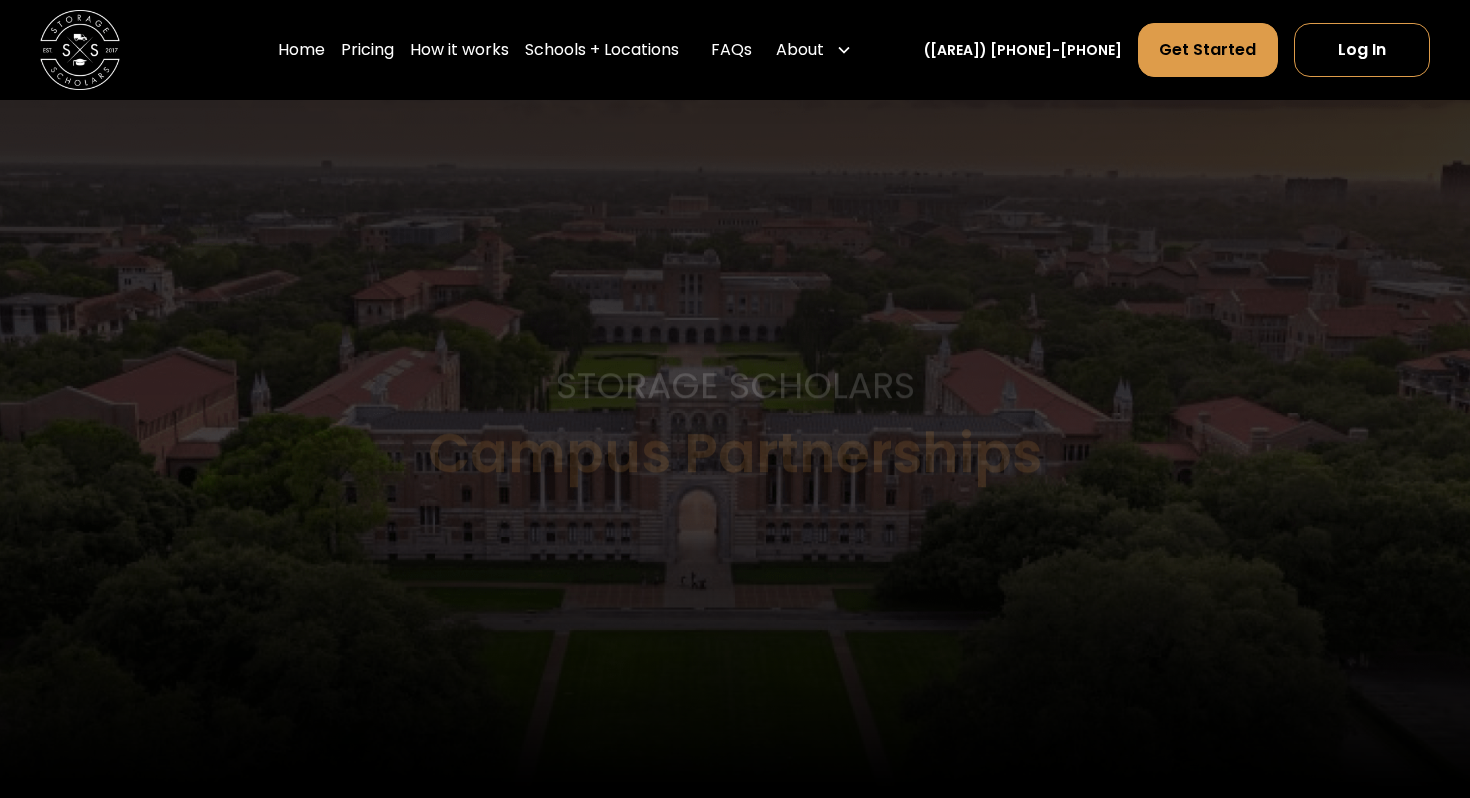 scroll, scrollTop: 0, scrollLeft: 0, axis: both 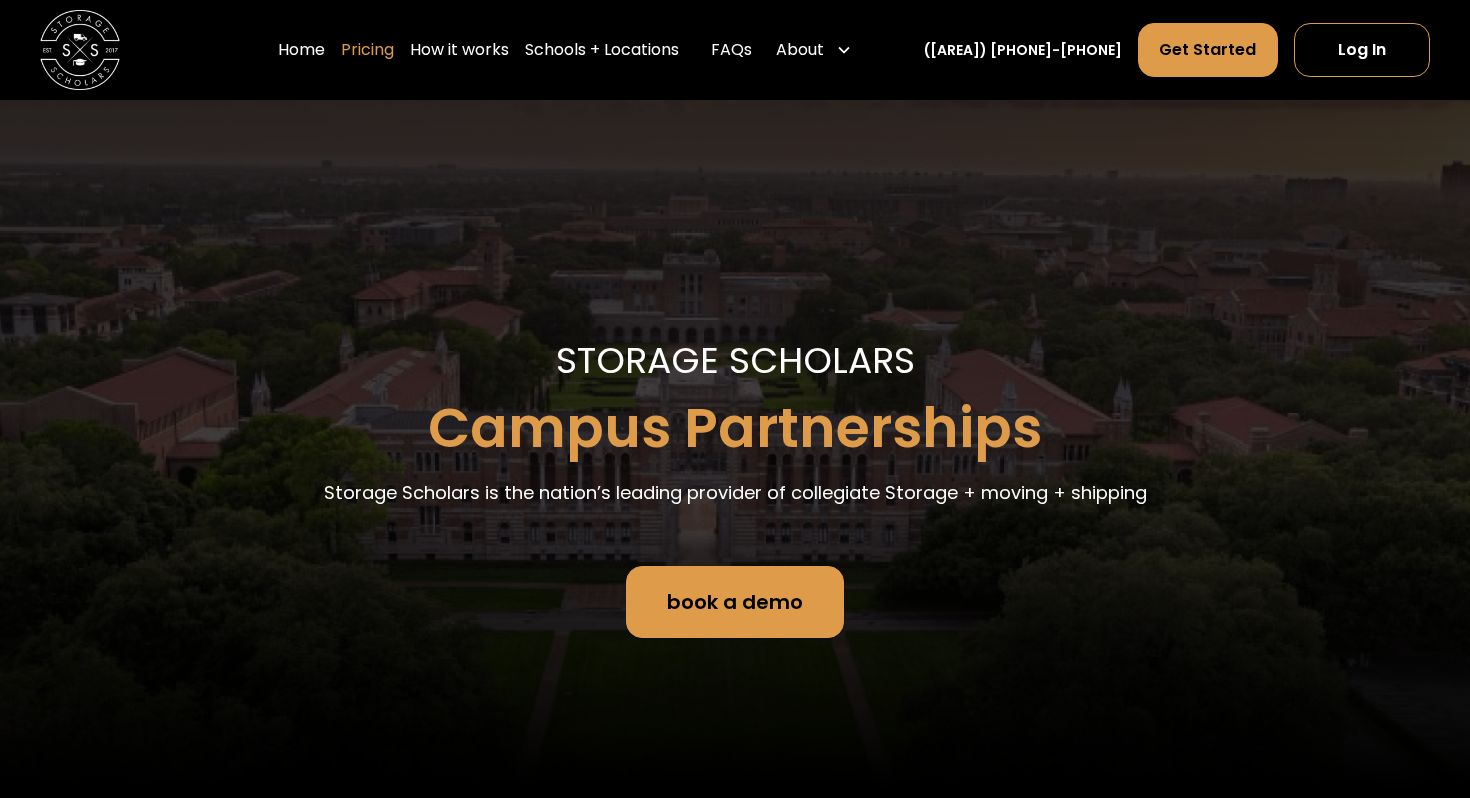 click on "Pricing" at bounding box center [367, 50] 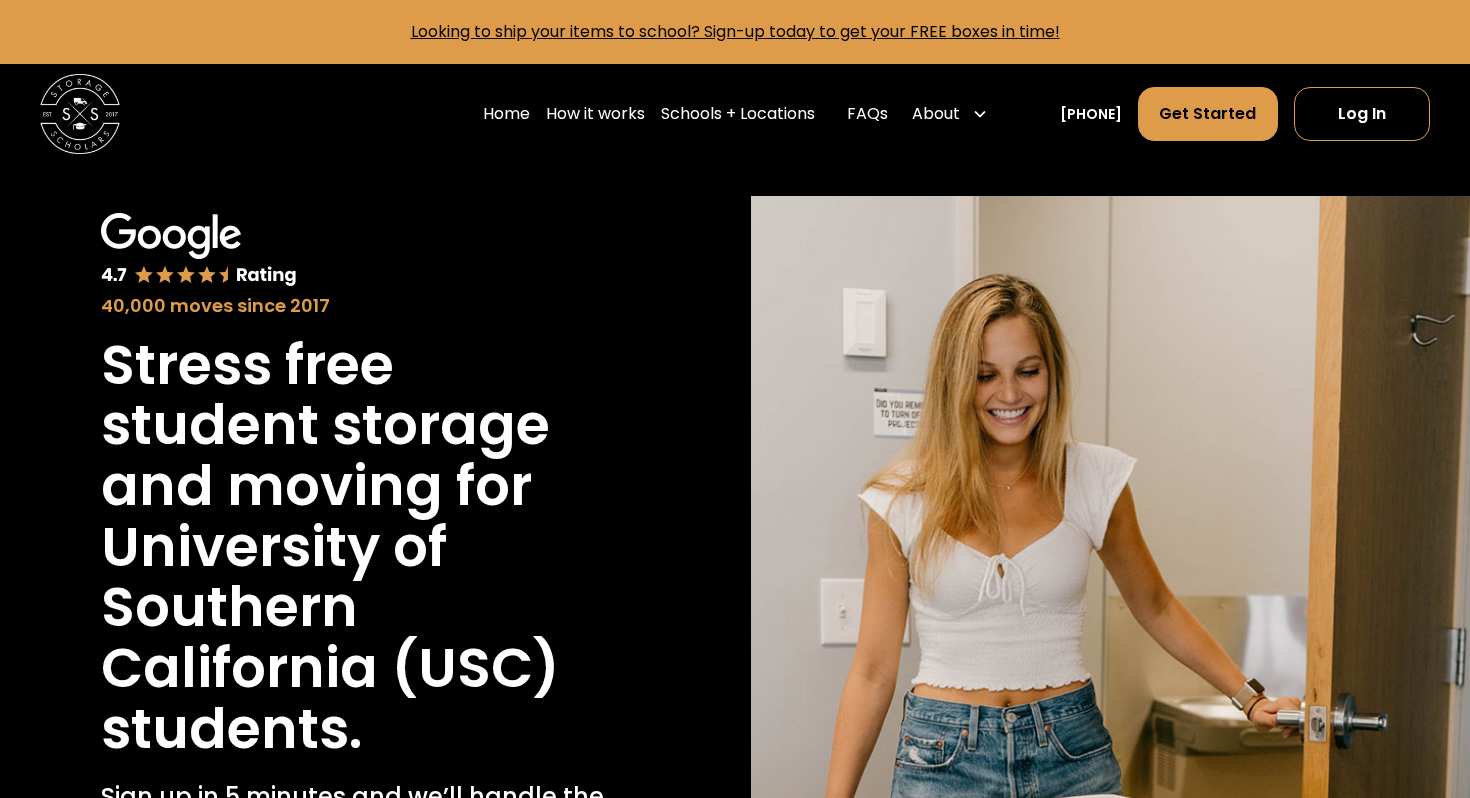 scroll, scrollTop: 0, scrollLeft: 0, axis: both 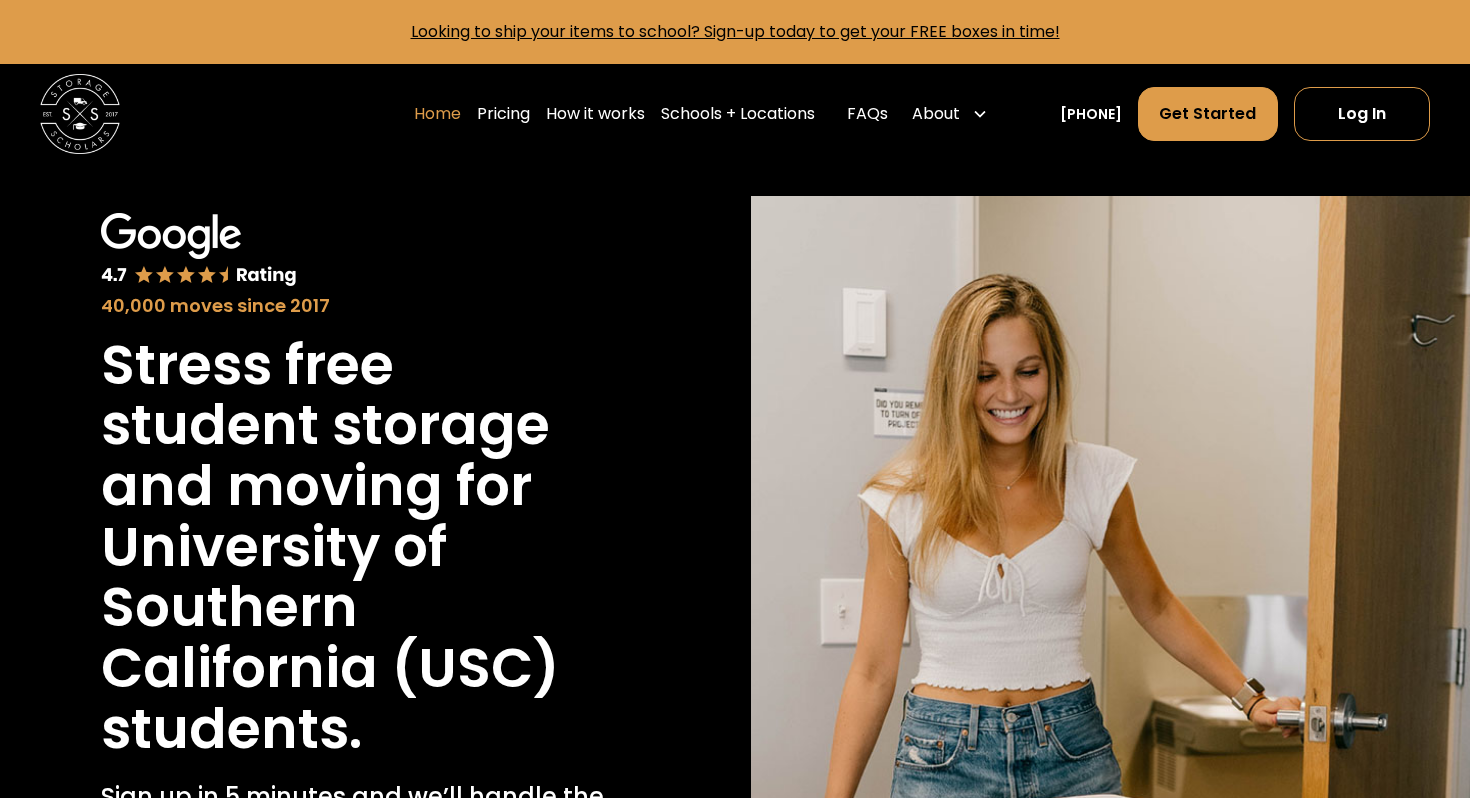 click on "Home" at bounding box center (437, 114) 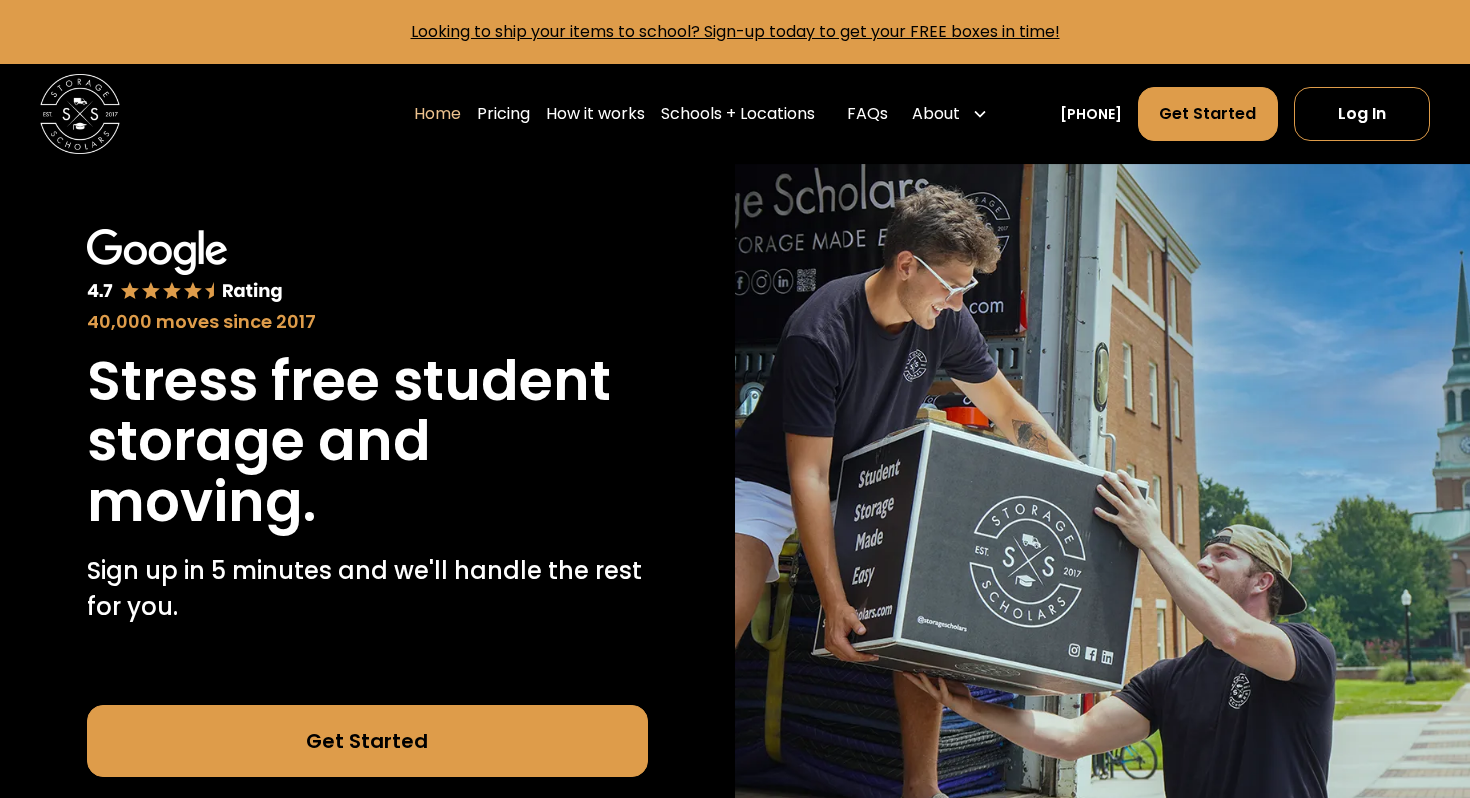 scroll, scrollTop: 0, scrollLeft: 0, axis: both 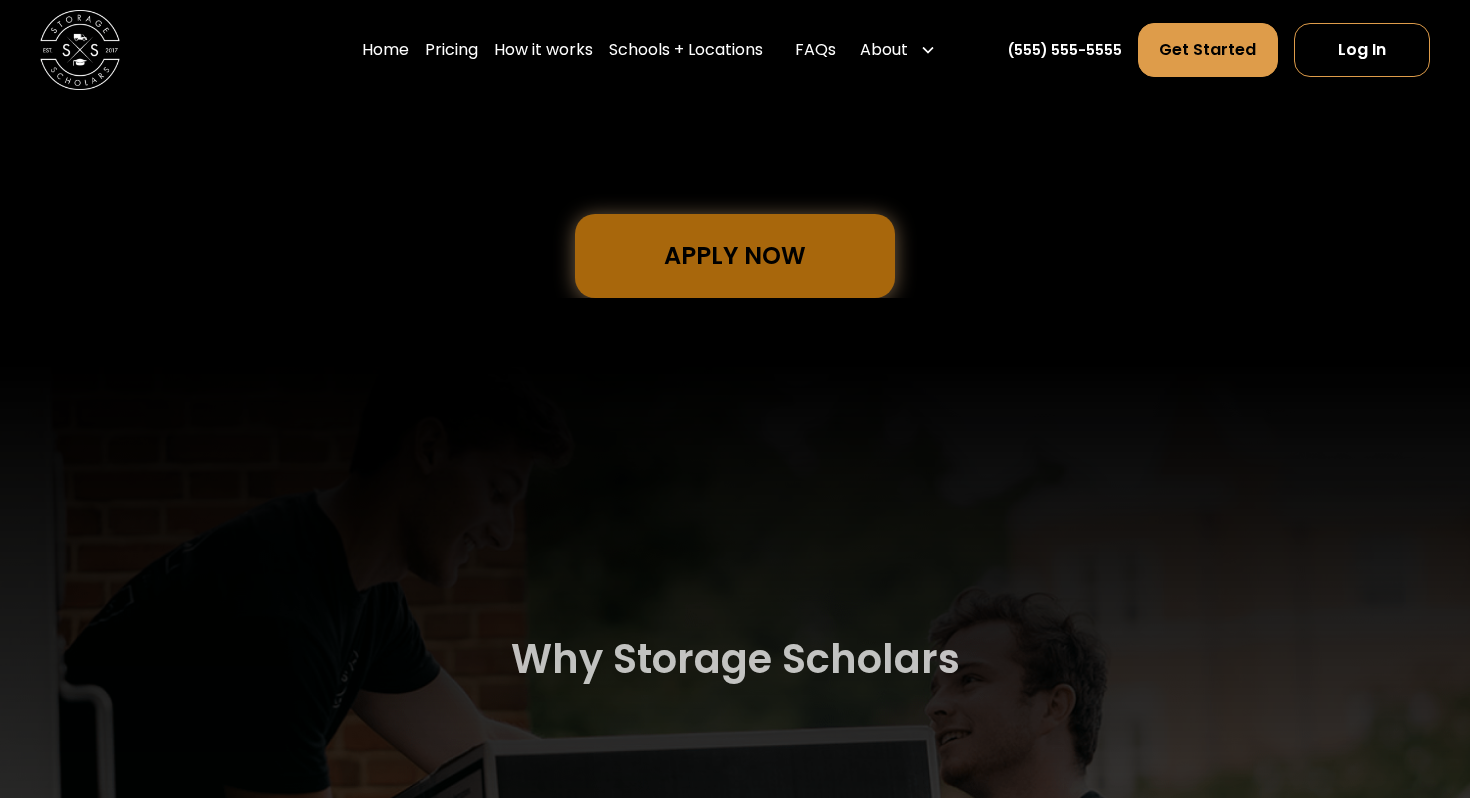 click on "Apply Now" at bounding box center [735, 256] 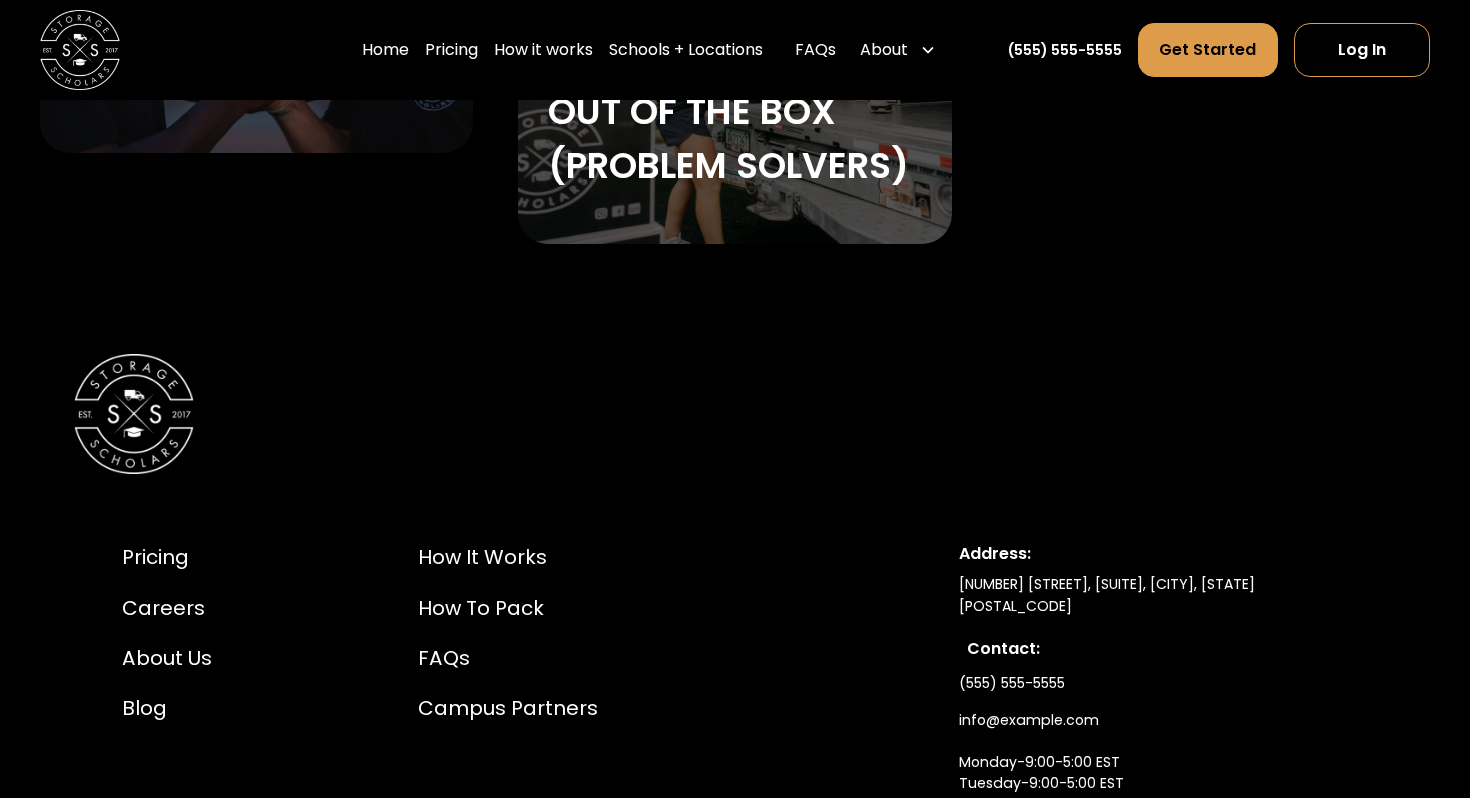 scroll, scrollTop: 4326, scrollLeft: 0, axis: vertical 